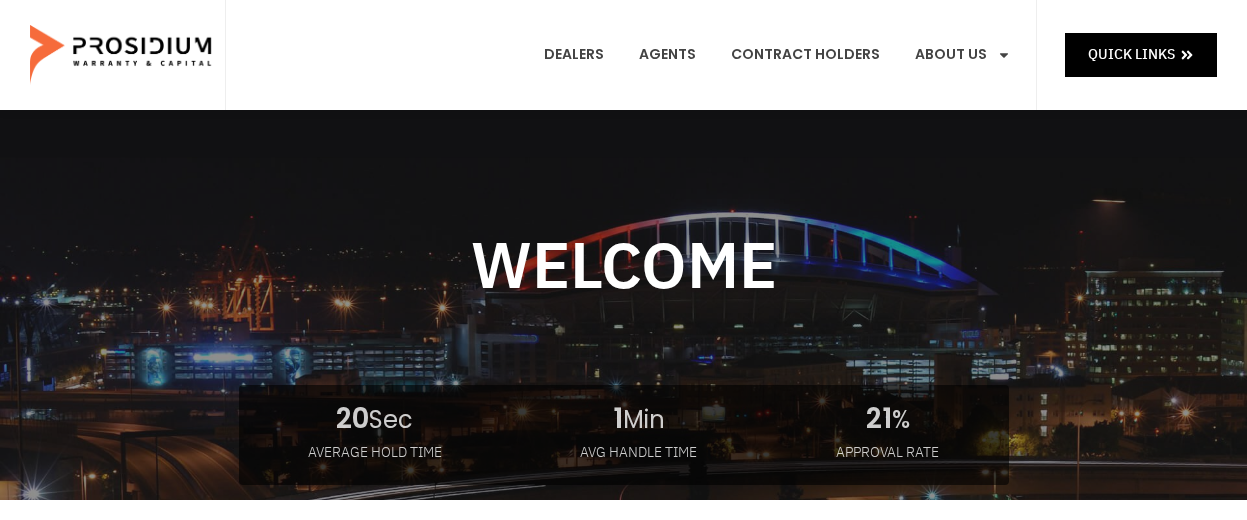 scroll, scrollTop: 0, scrollLeft: 0, axis: both 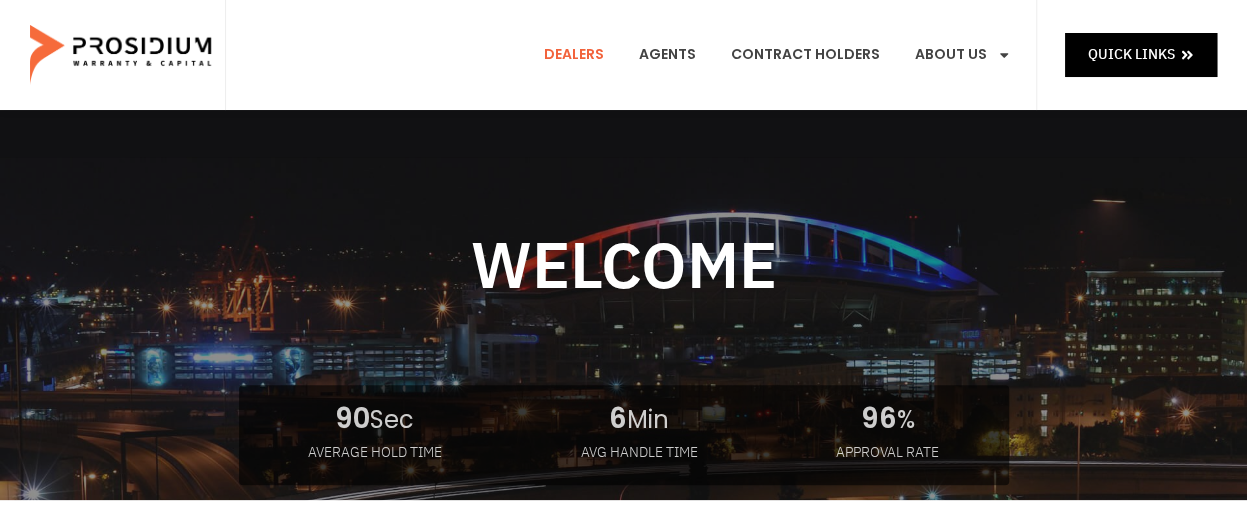 click on "Dealers" 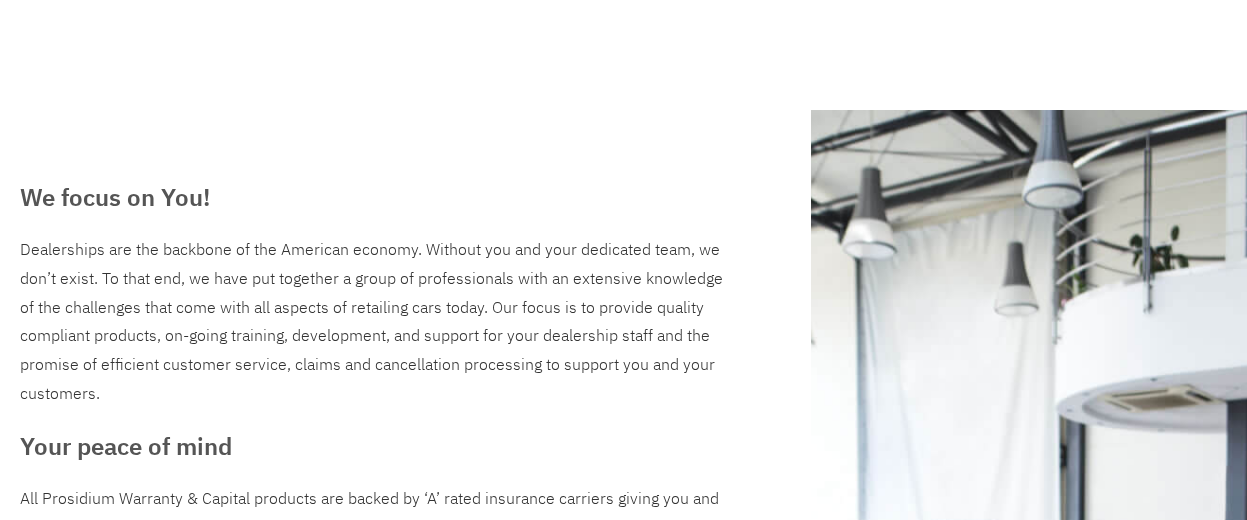 scroll, scrollTop: 0, scrollLeft: 0, axis: both 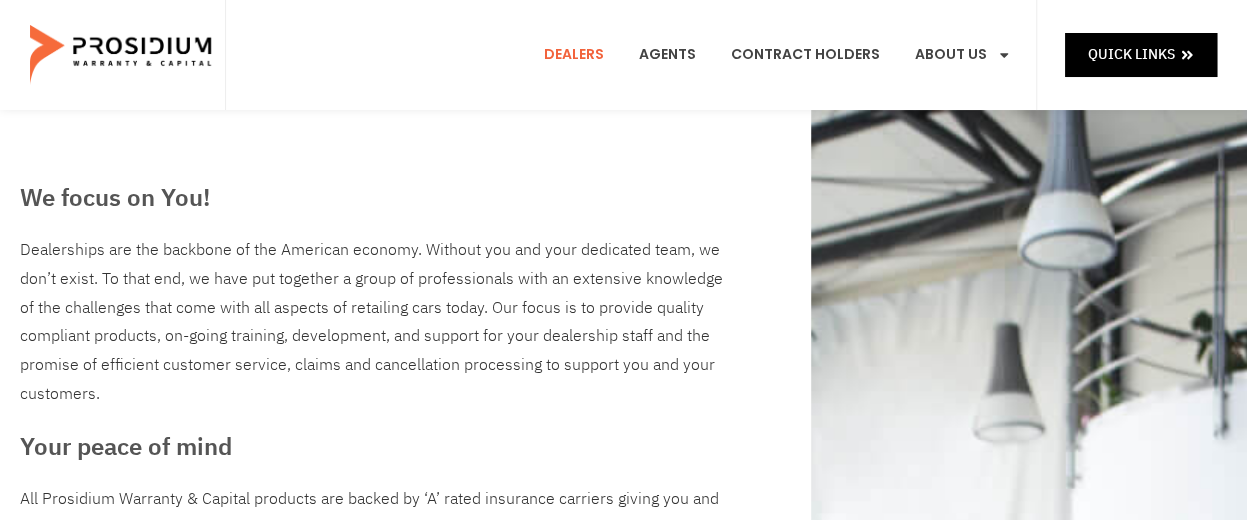 click on "Dealers" 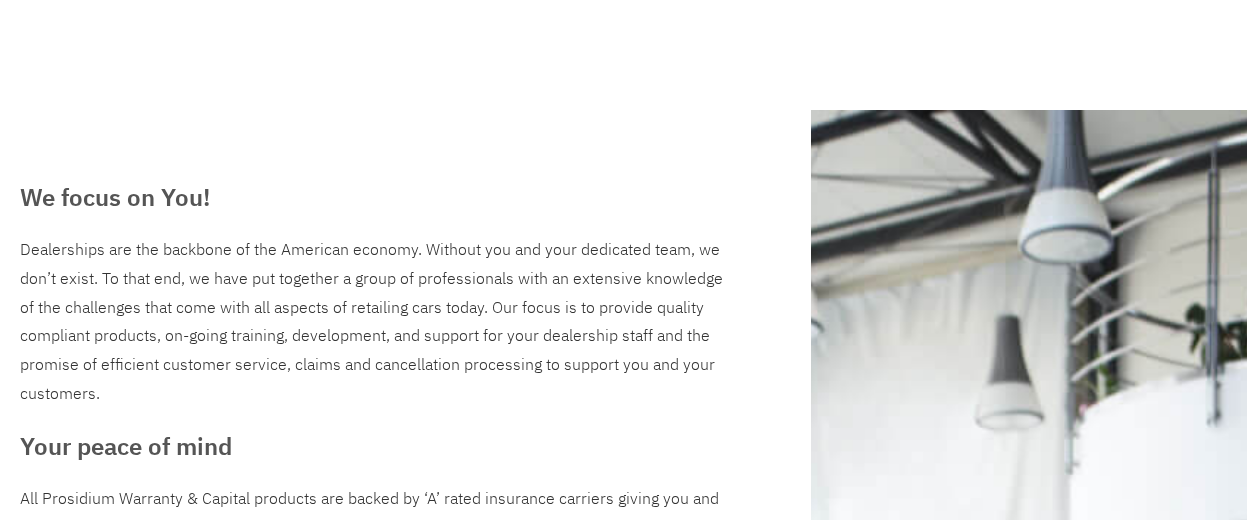 scroll, scrollTop: 0, scrollLeft: 0, axis: both 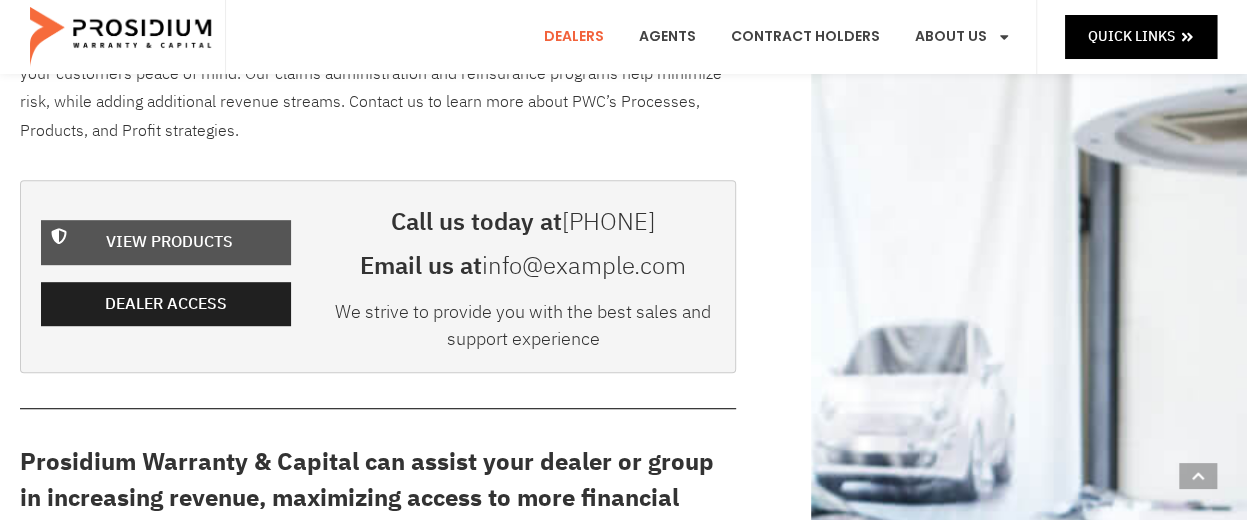 click on "View Products" at bounding box center (169, 242) 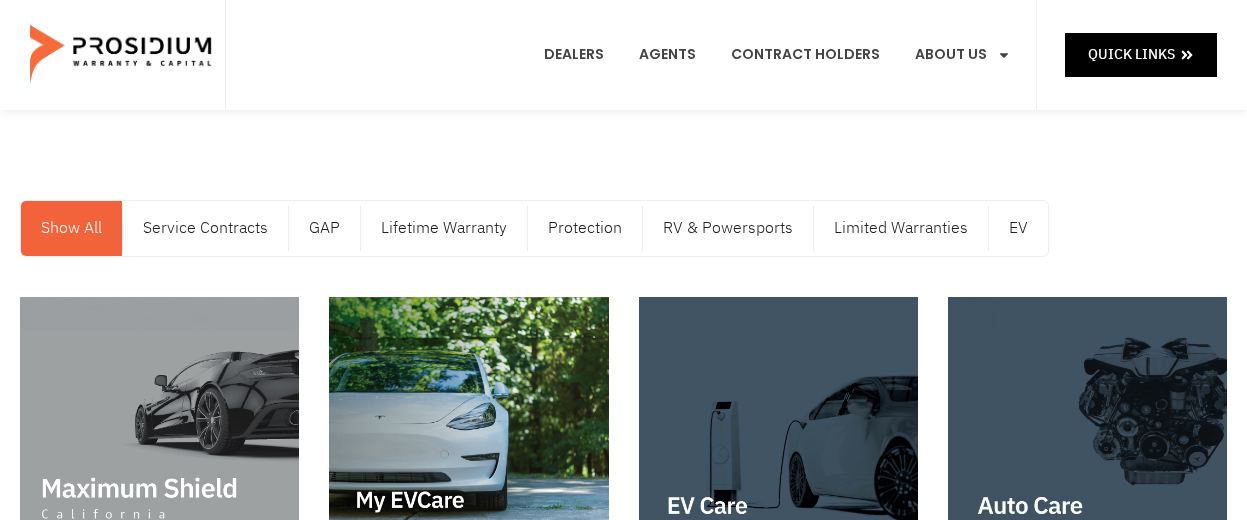 scroll, scrollTop: 0, scrollLeft: 0, axis: both 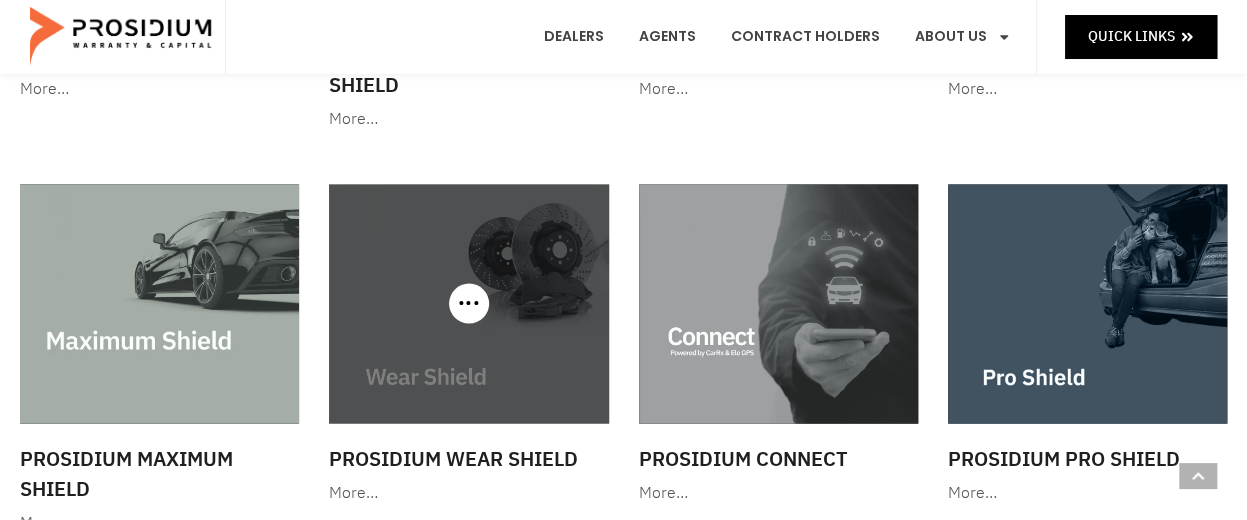 click 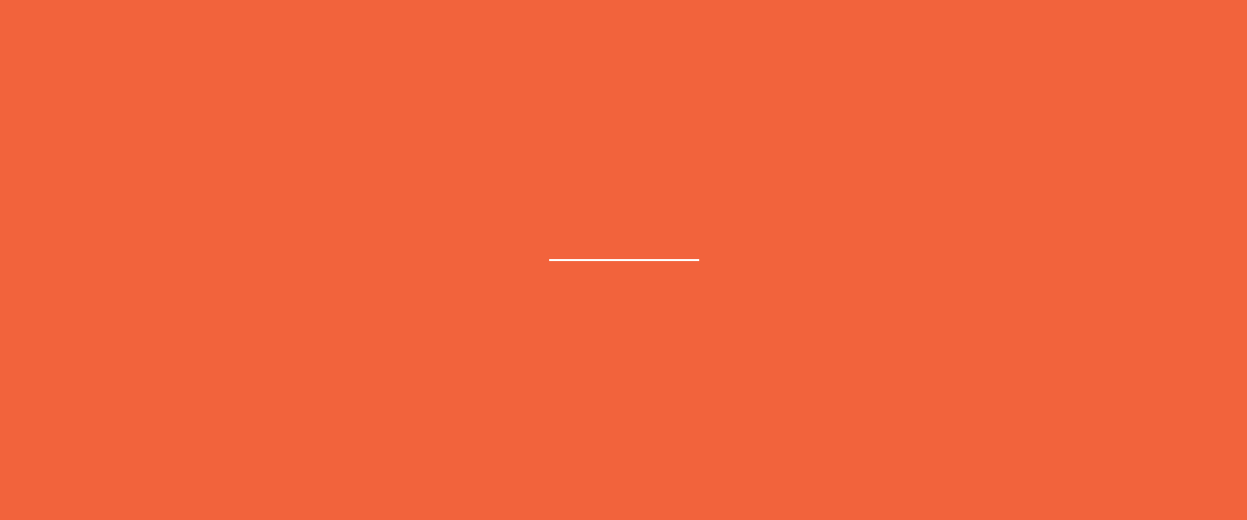 click at bounding box center (623, 260) 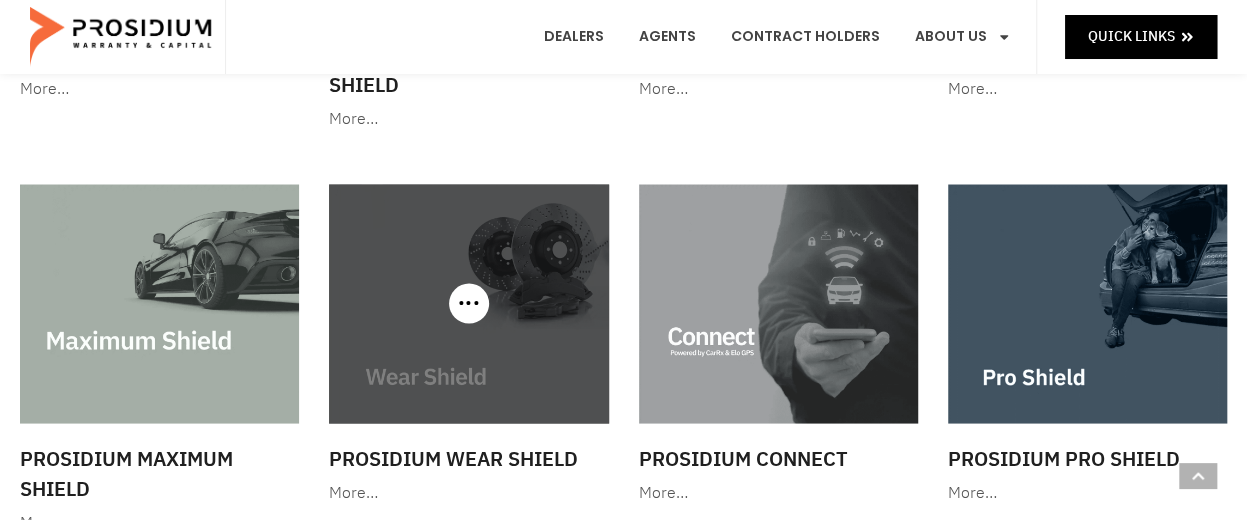 scroll, scrollTop: 1716, scrollLeft: 0, axis: vertical 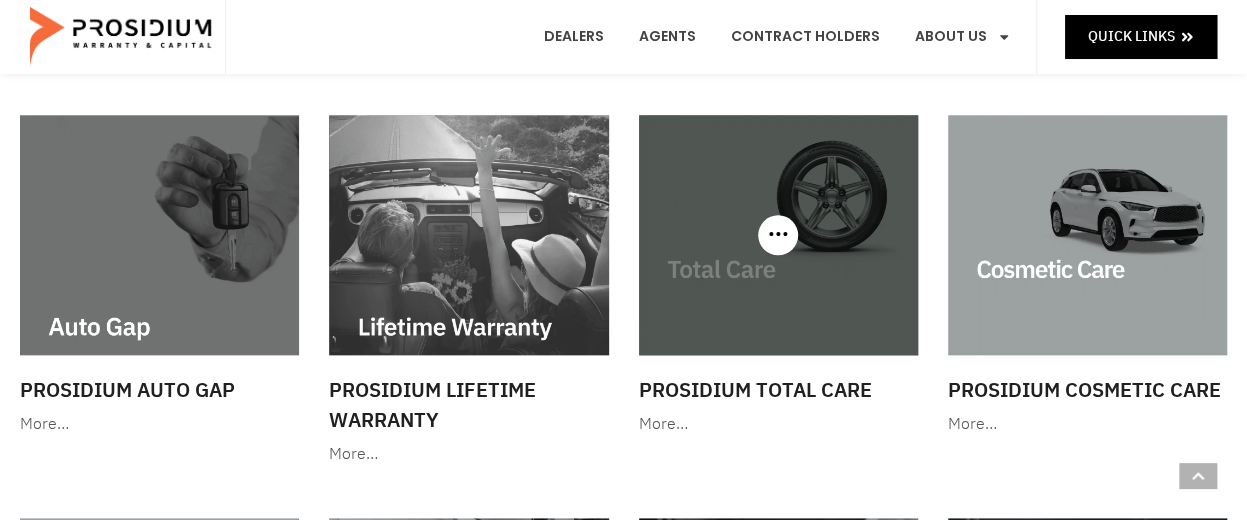 click 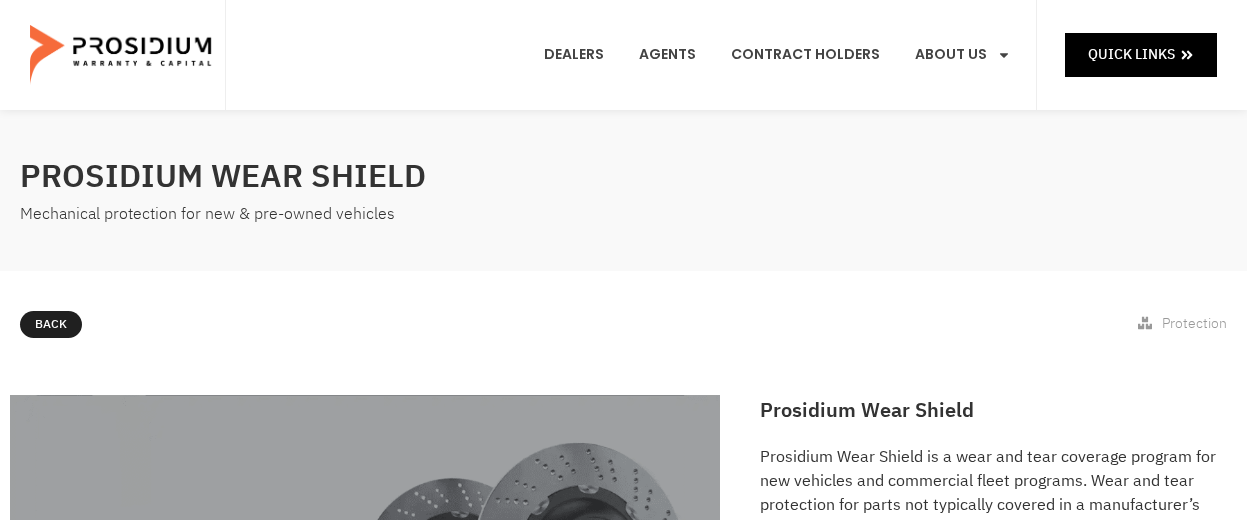 scroll, scrollTop: 0, scrollLeft: 0, axis: both 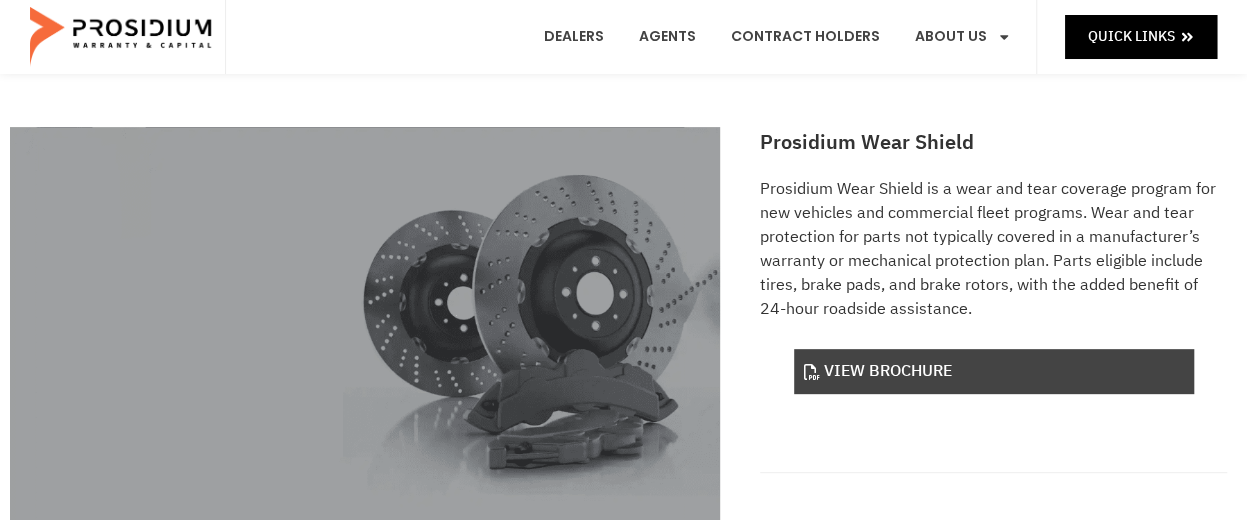 click on "View Brochure" at bounding box center (994, 371) 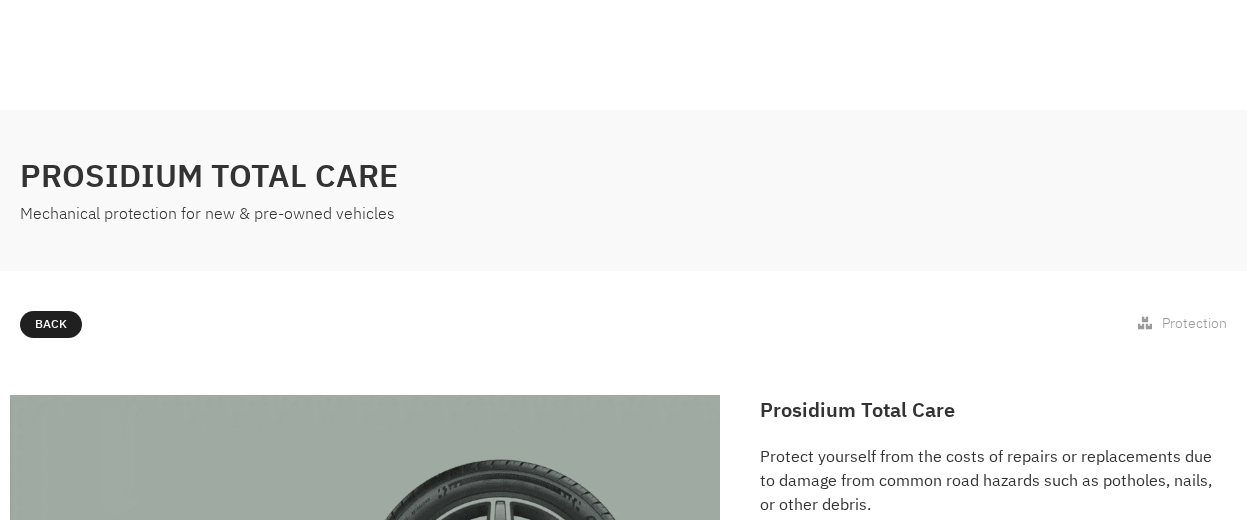 scroll, scrollTop: 0, scrollLeft: 0, axis: both 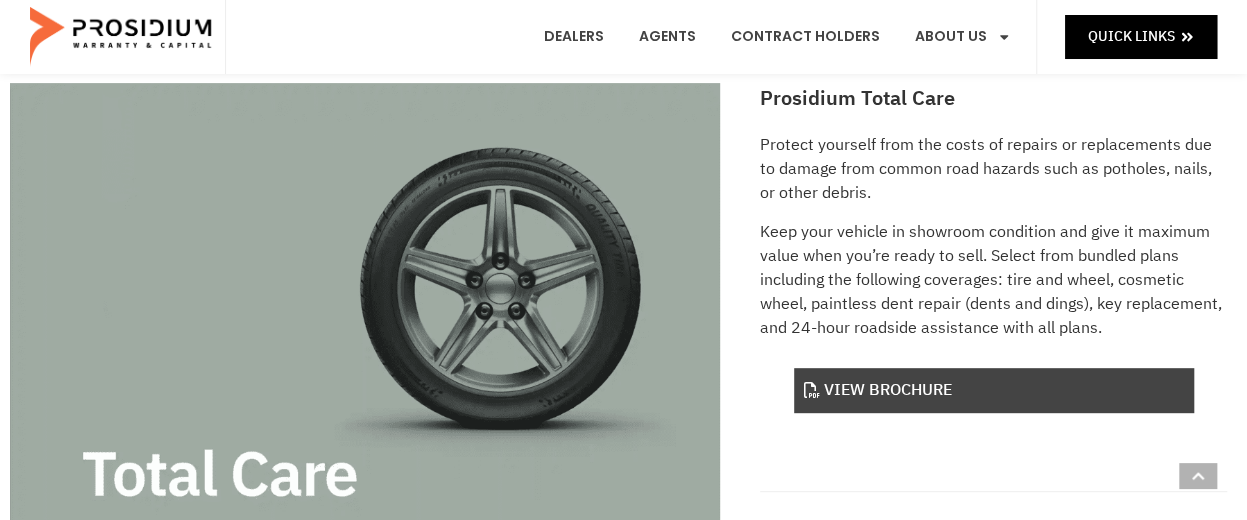 click on "View Brochure" at bounding box center (994, 390) 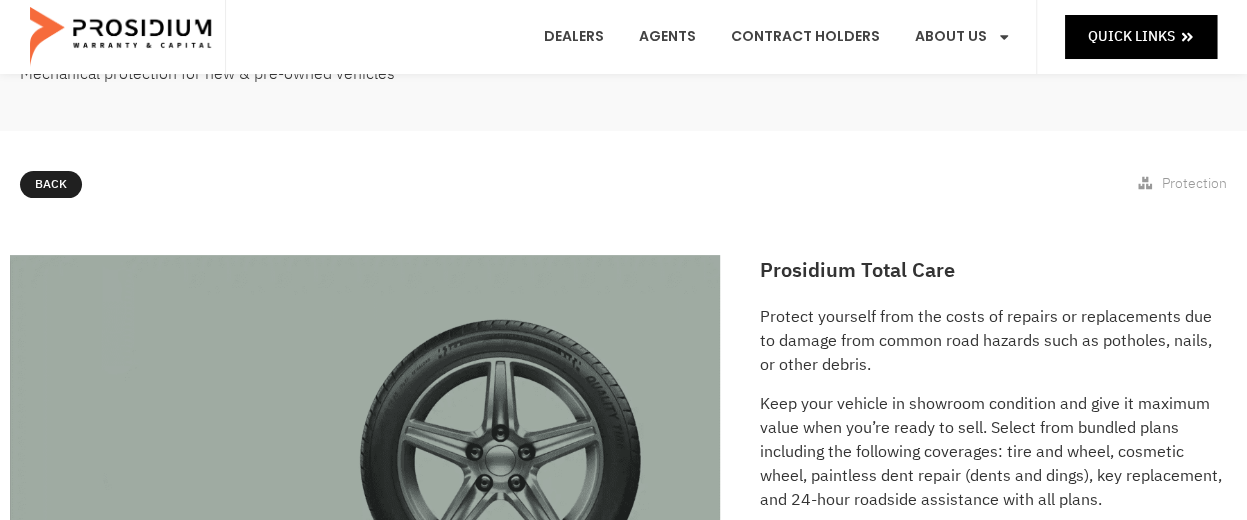 scroll, scrollTop: 0, scrollLeft: 0, axis: both 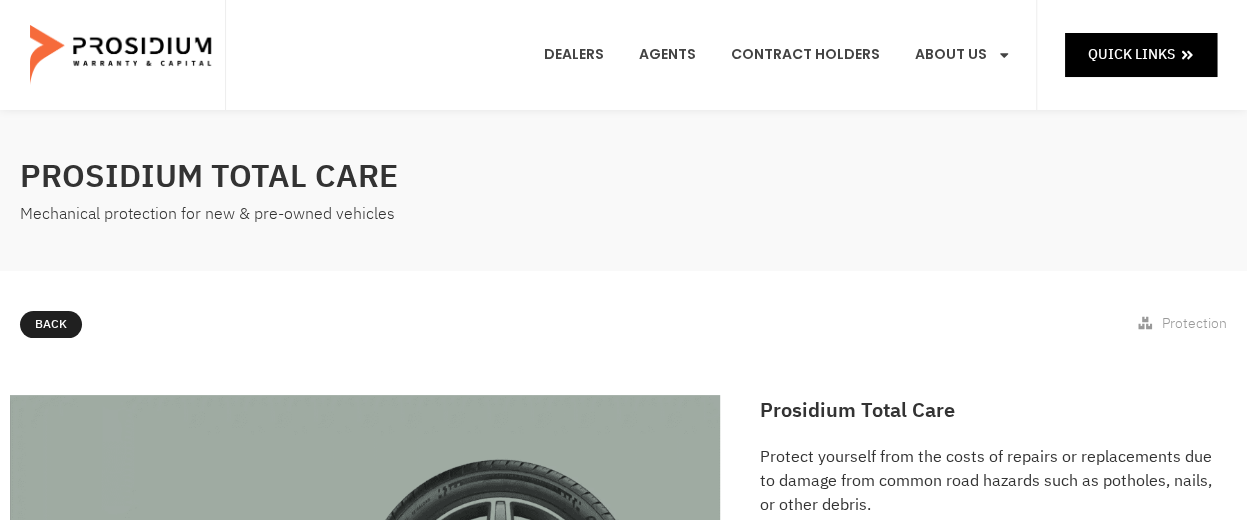 click on "Prosidium Total Care
Mechanical protection for new & pre-owned vehicles" at bounding box center (623, 190) 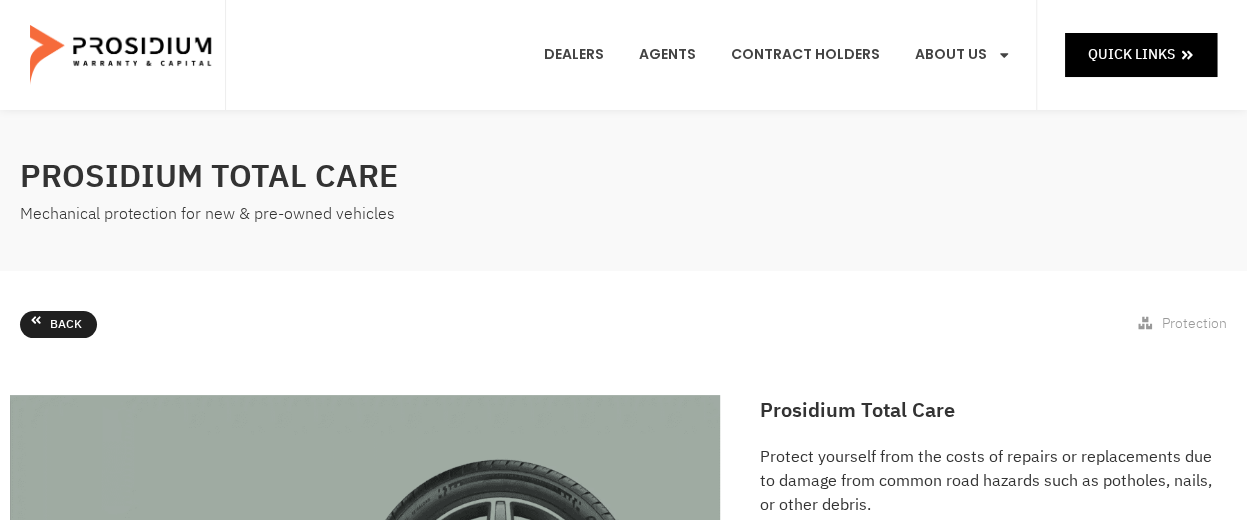 click on "Back" at bounding box center [66, 325] 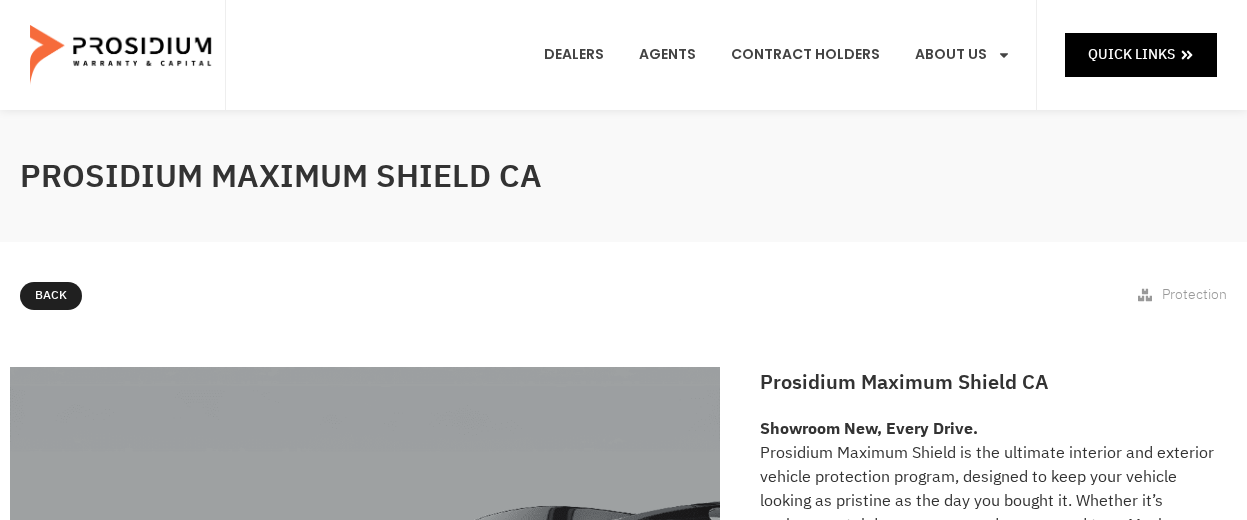 scroll, scrollTop: 0, scrollLeft: 0, axis: both 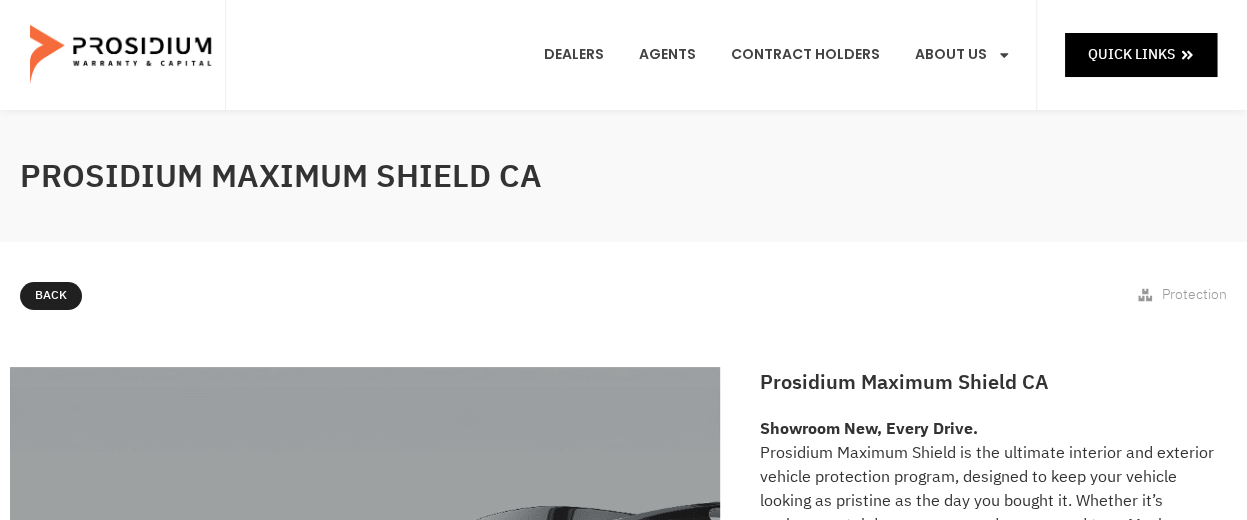 drag, startPoint x: 478, startPoint y: 341, endPoint x: 904, endPoint y: 319, distance: 426.5677 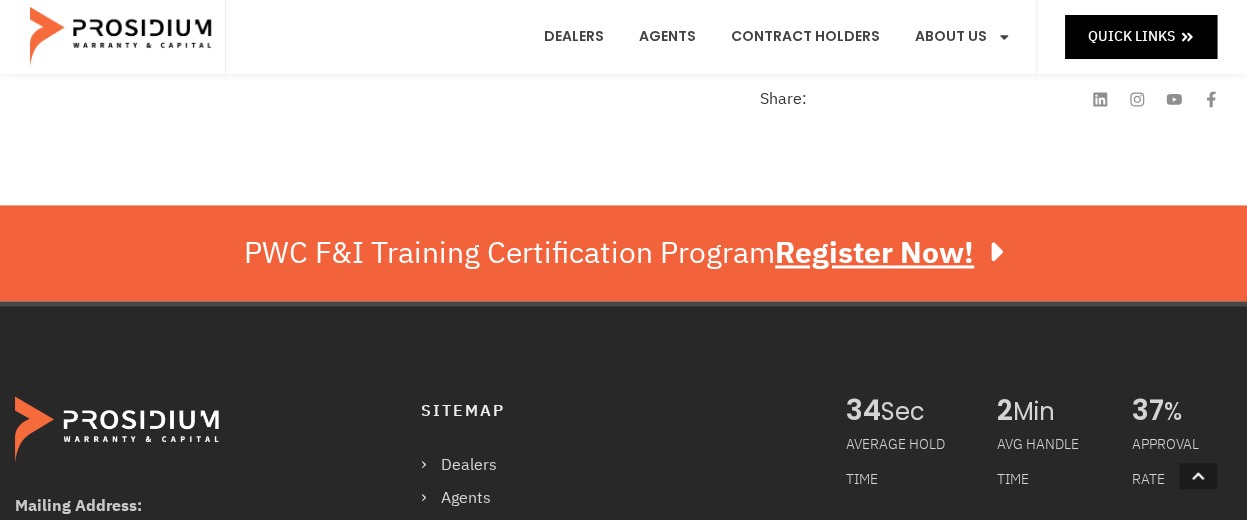 scroll, scrollTop: 1490, scrollLeft: 0, axis: vertical 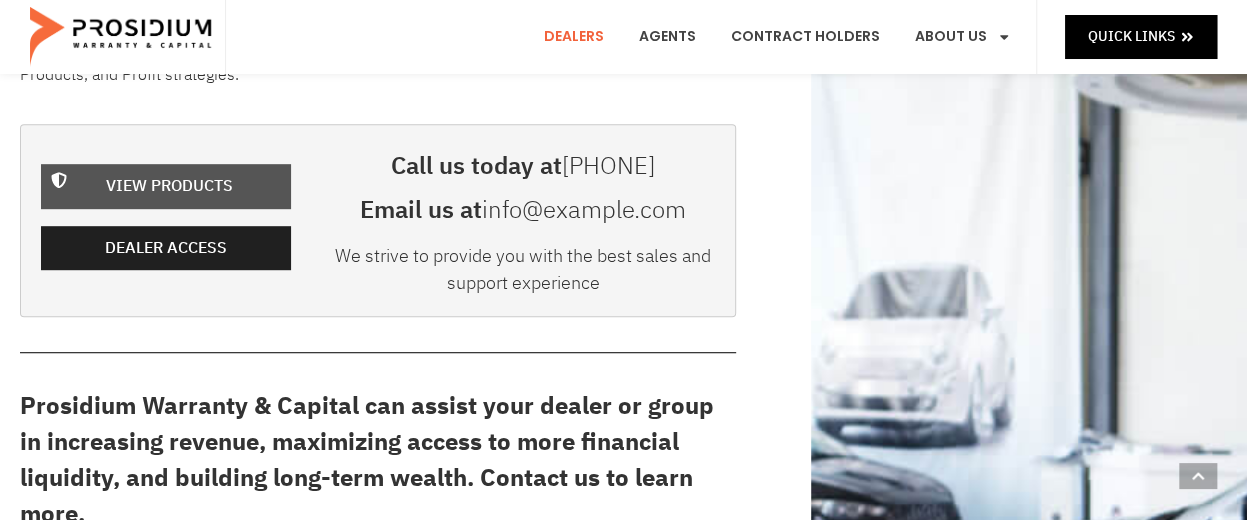 click on "View Products" at bounding box center (170, 186) 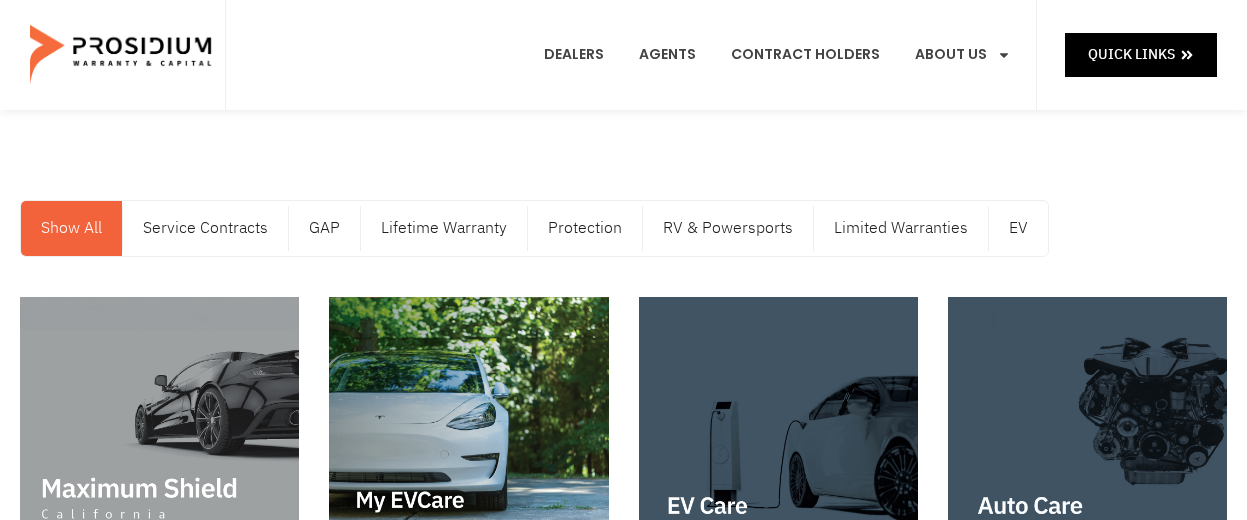 scroll, scrollTop: 0, scrollLeft: 0, axis: both 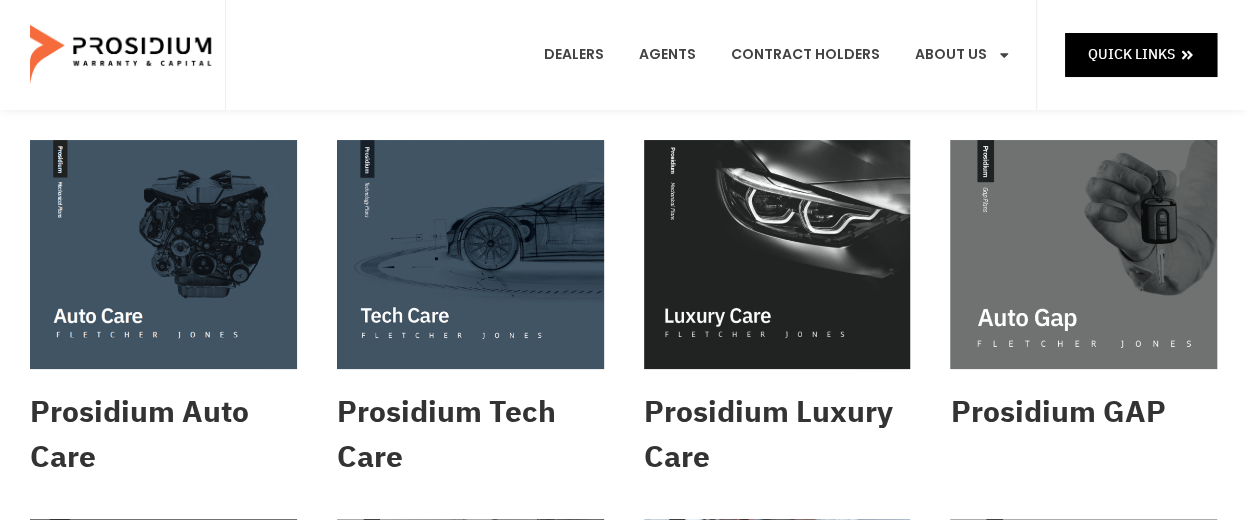 click at bounding box center (470, 254) 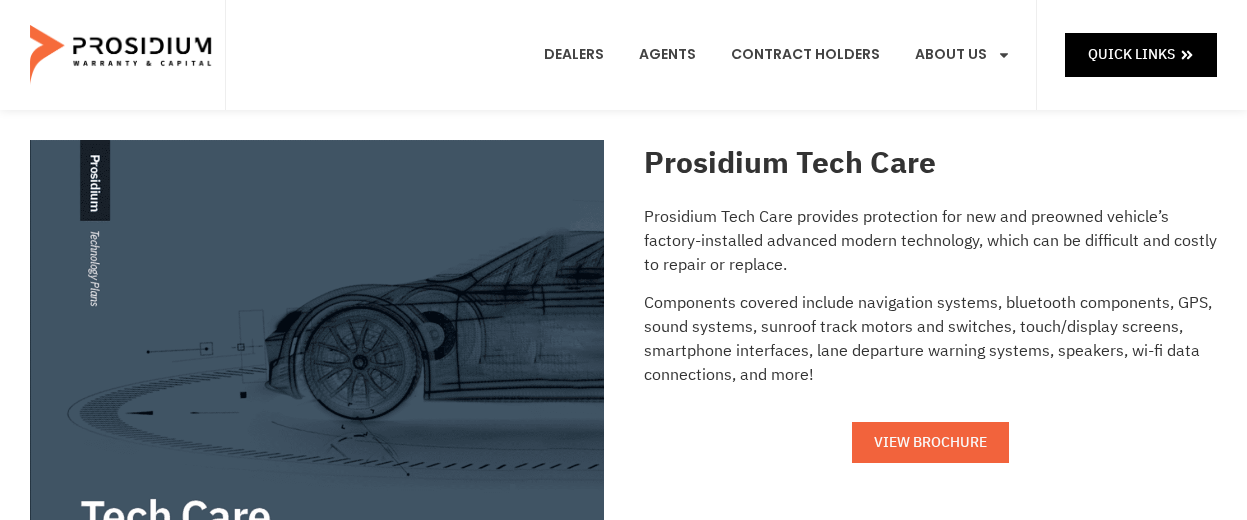 scroll, scrollTop: 0, scrollLeft: 0, axis: both 